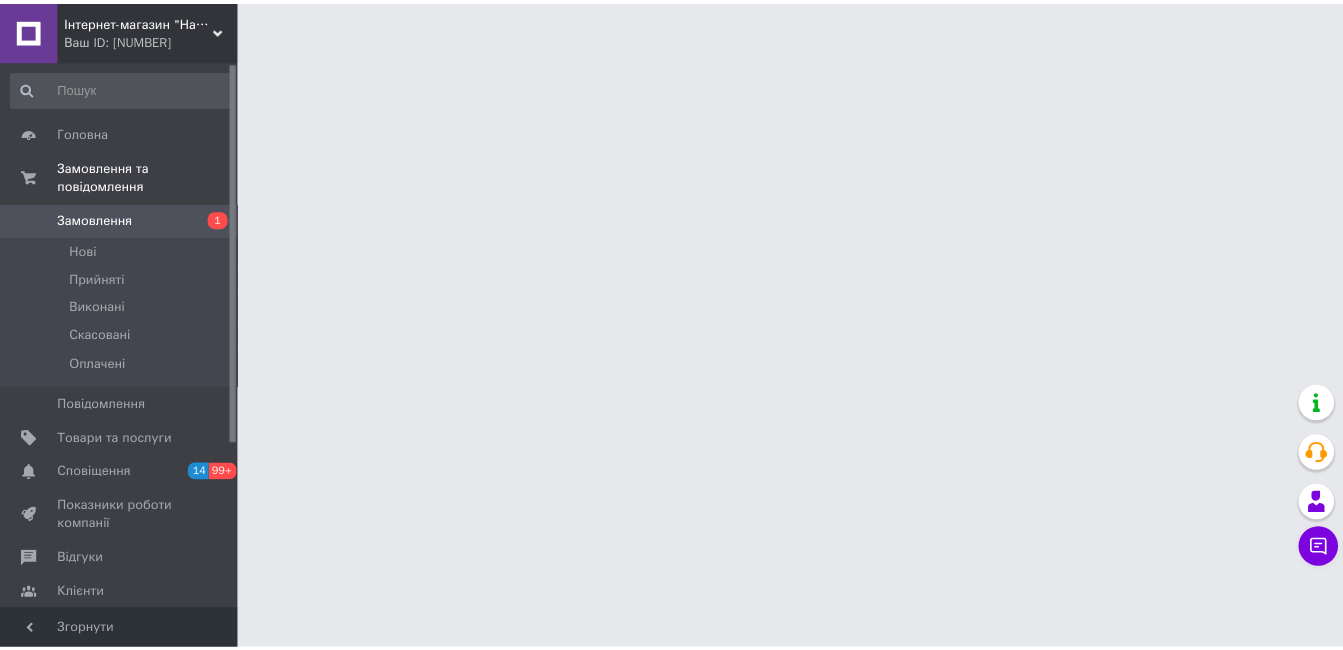 scroll, scrollTop: 0, scrollLeft: 0, axis: both 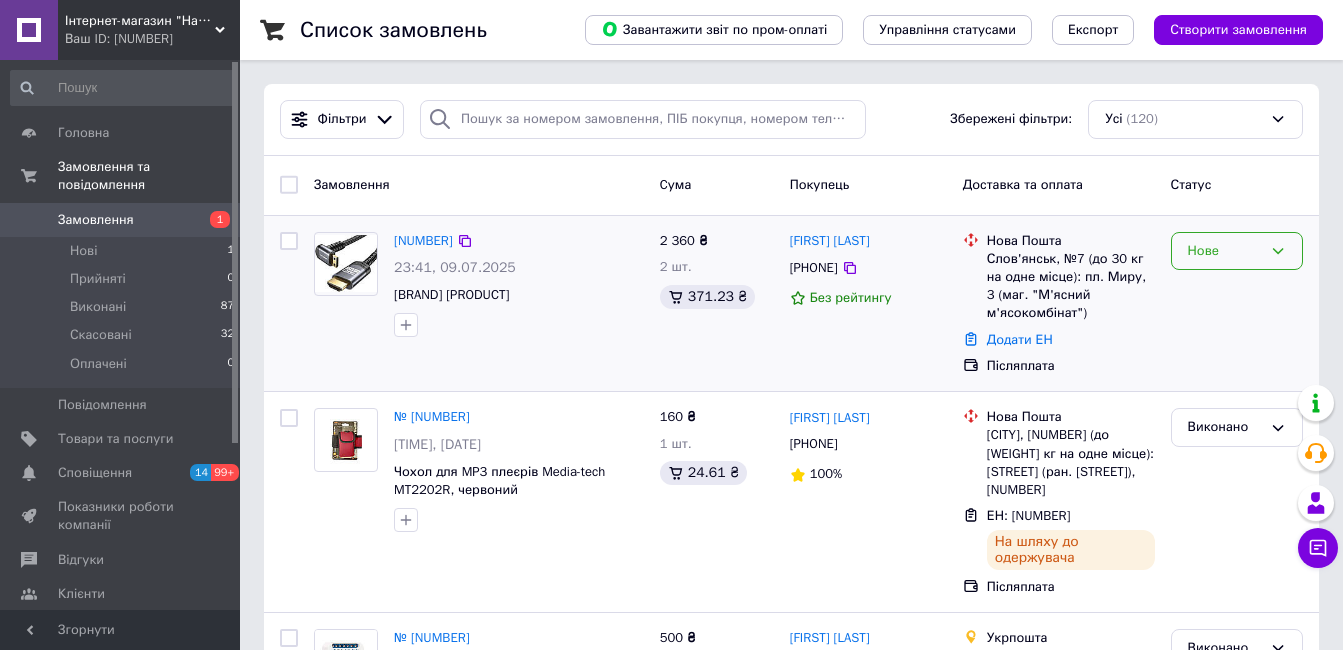 click on "Нове" at bounding box center [1225, 251] 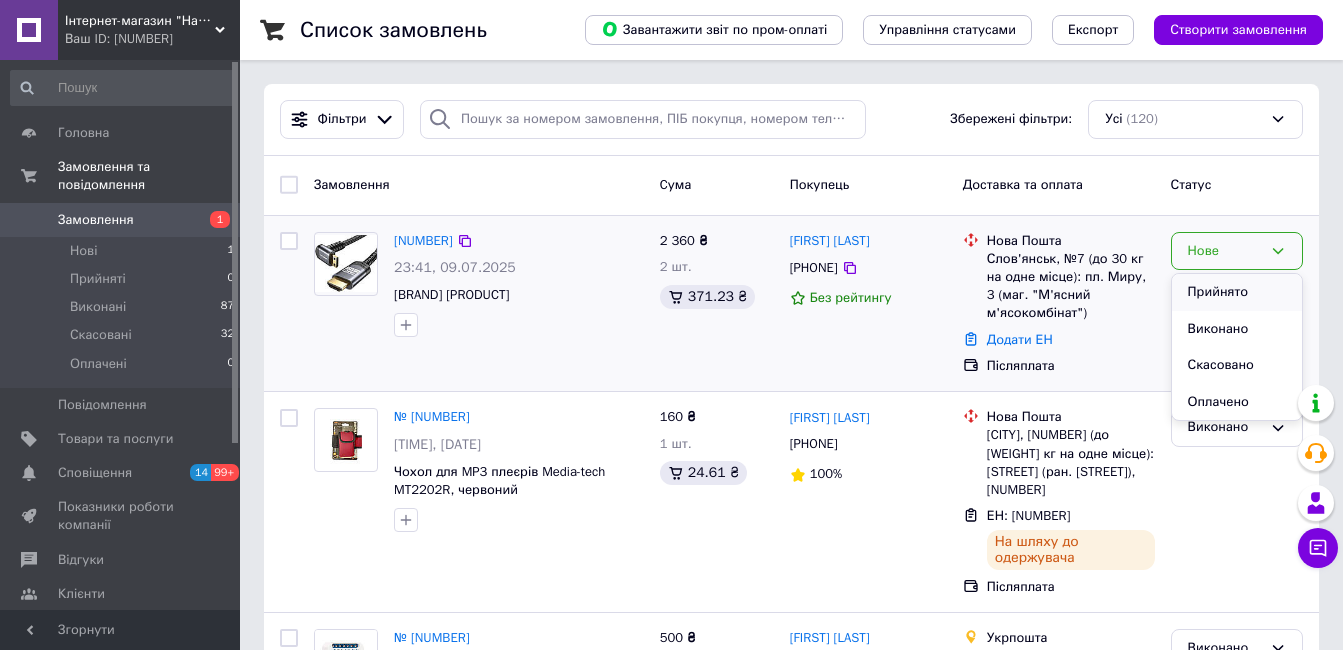 click on "Прийнято" at bounding box center (1237, 292) 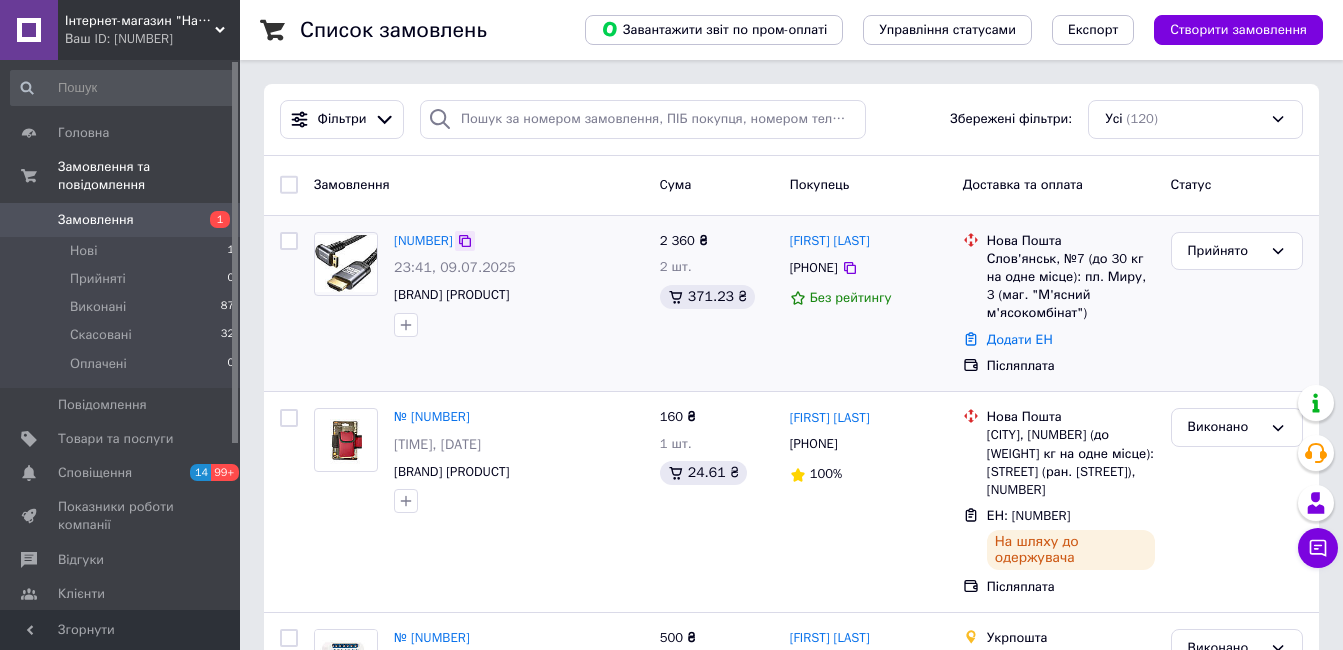 click at bounding box center [465, 241] 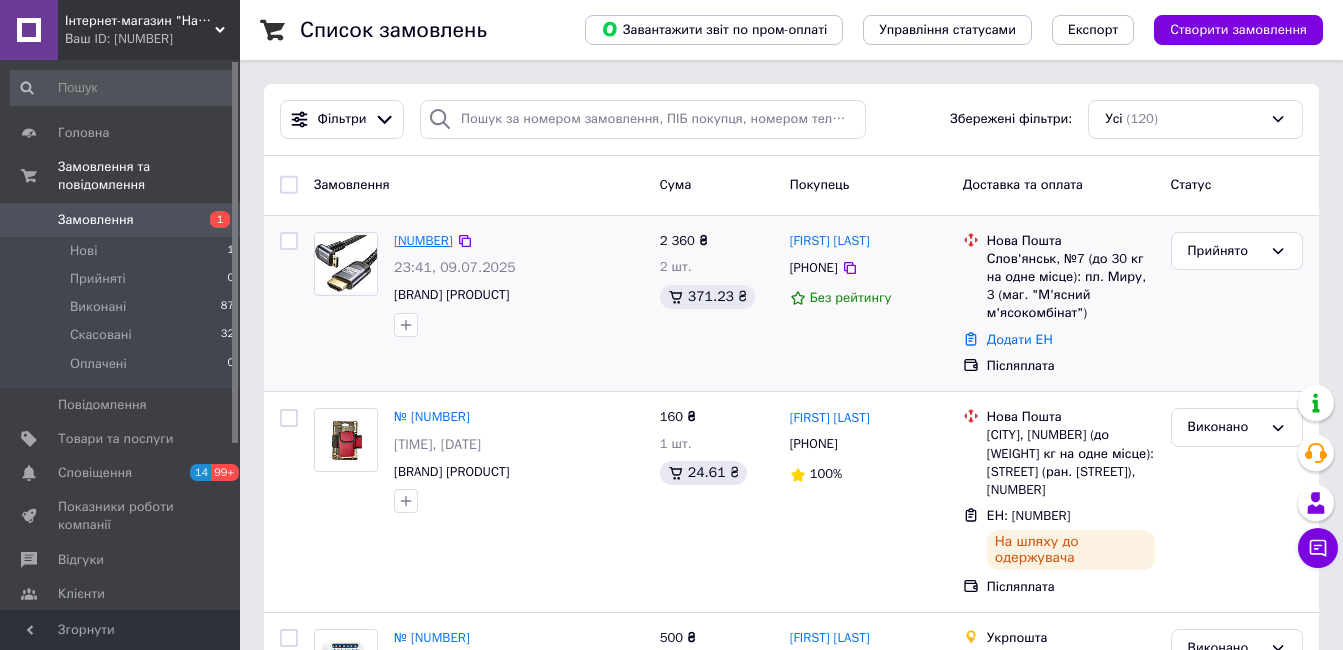 click on "[NUMBER]" at bounding box center [423, 240] 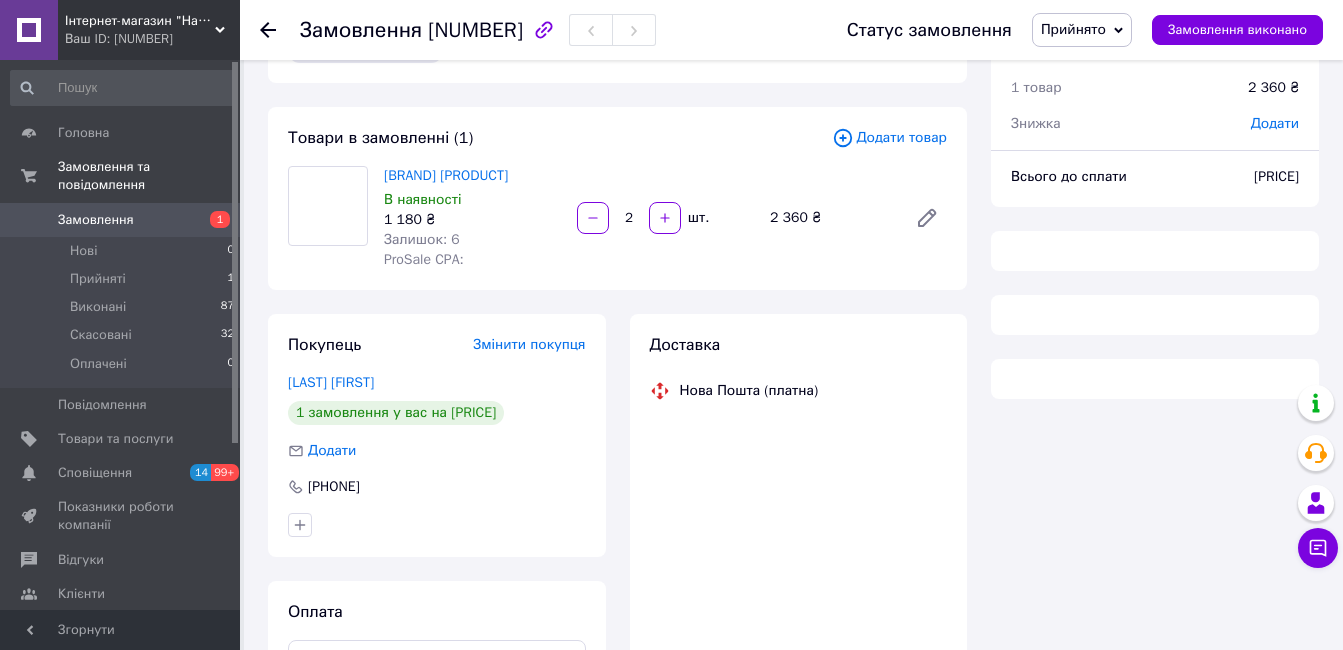 scroll, scrollTop: 100, scrollLeft: 0, axis: vertical 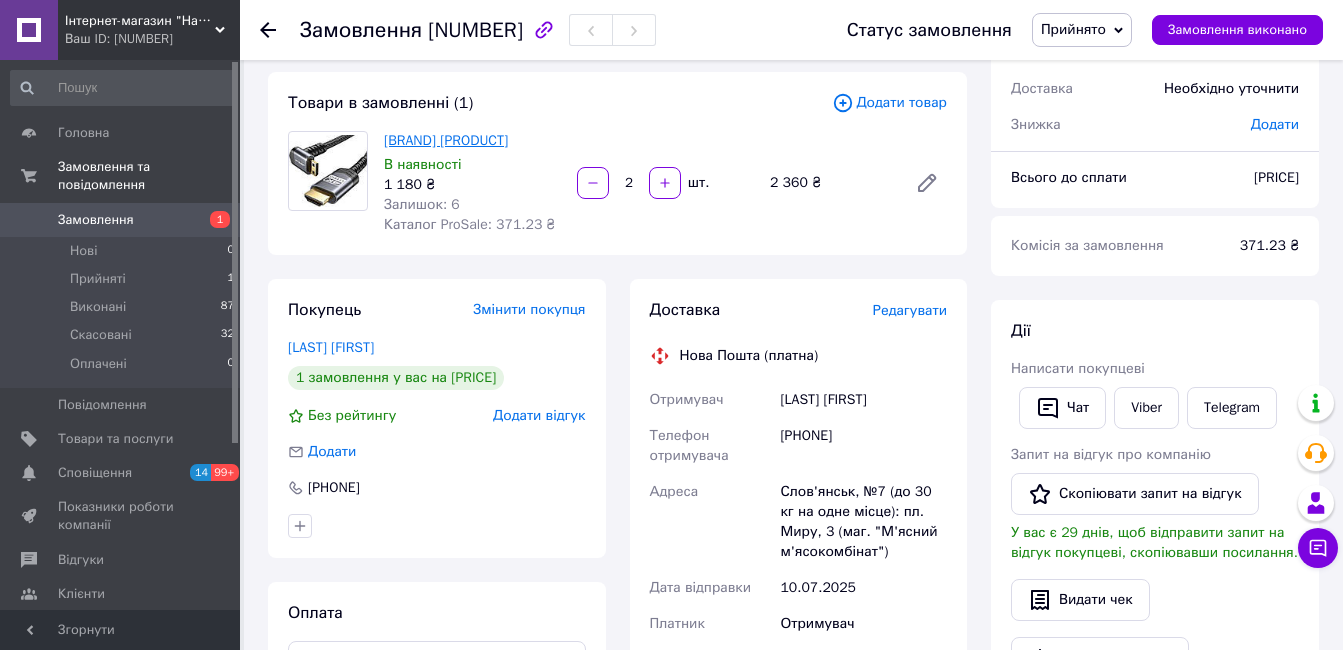 drag, startPoint x: 496, startPoint y: 198, endPoint x: 385, endPoint y: 140, distance: 125.23977 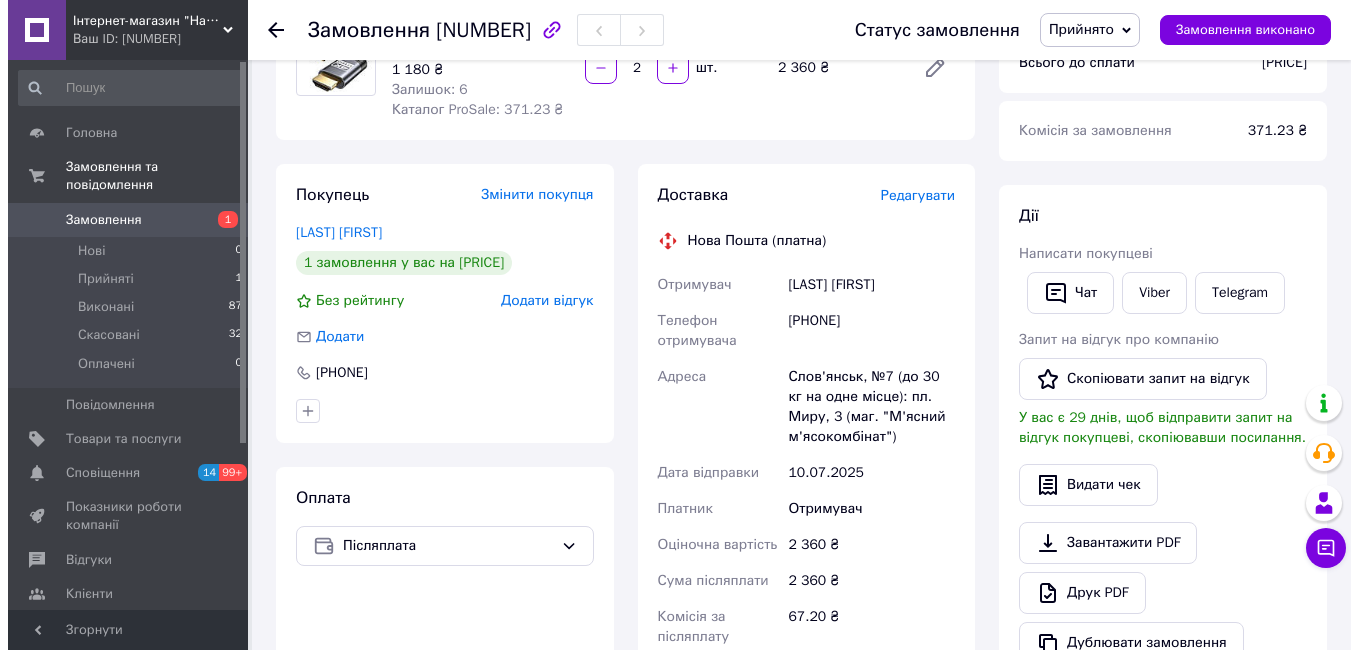 scroll, scrollTop: 200, scrollLeft: 0, axis: vertical 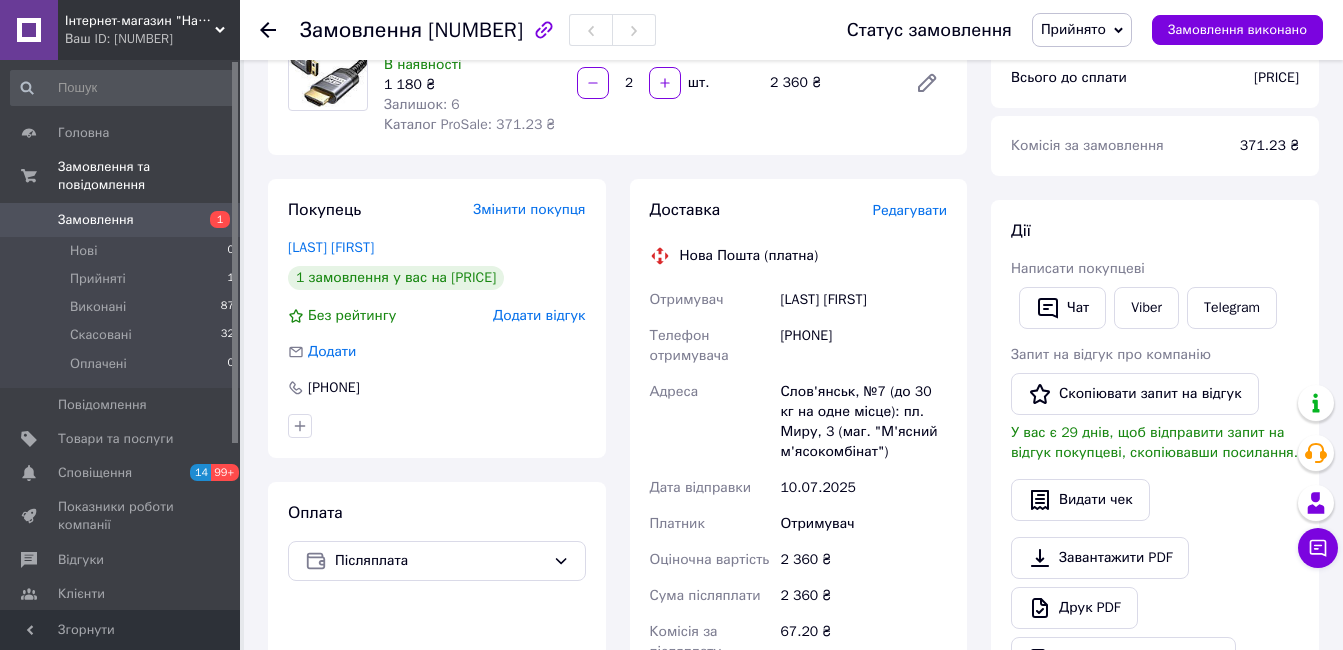 click on "Редагувати" at bounding box center [910, 210] 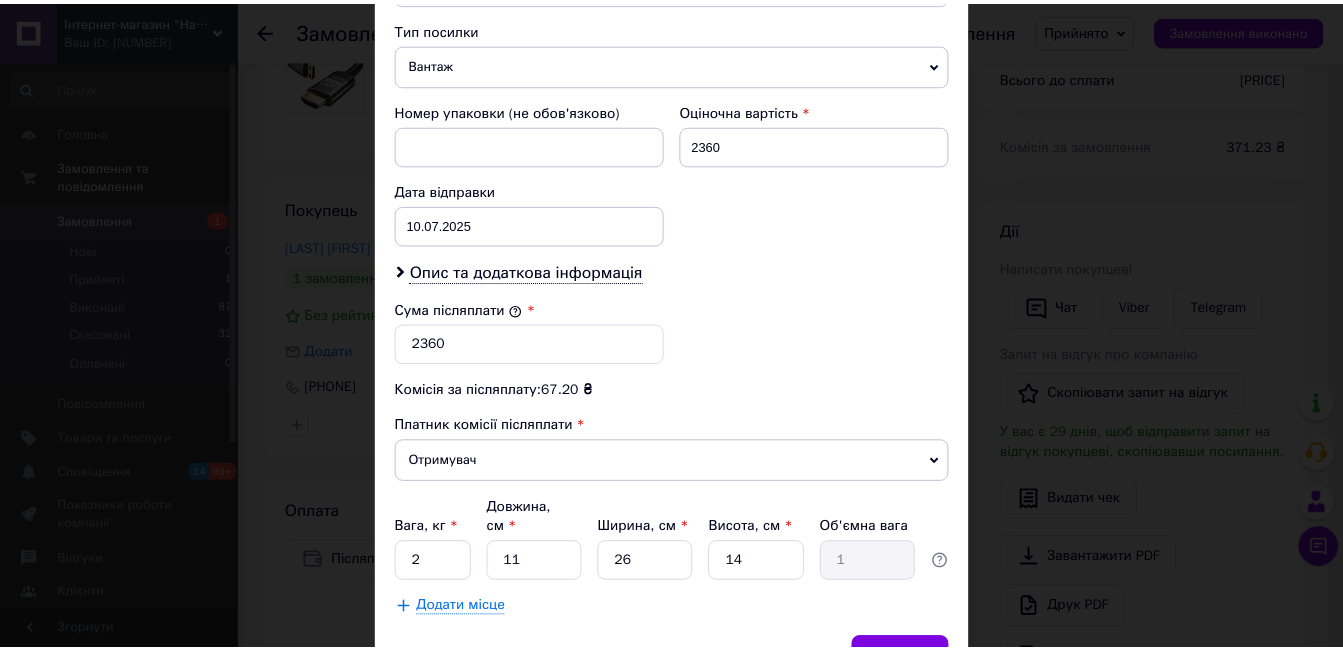 scroll, scrollTop: 876, scrollLeft: 0, axis: vertical 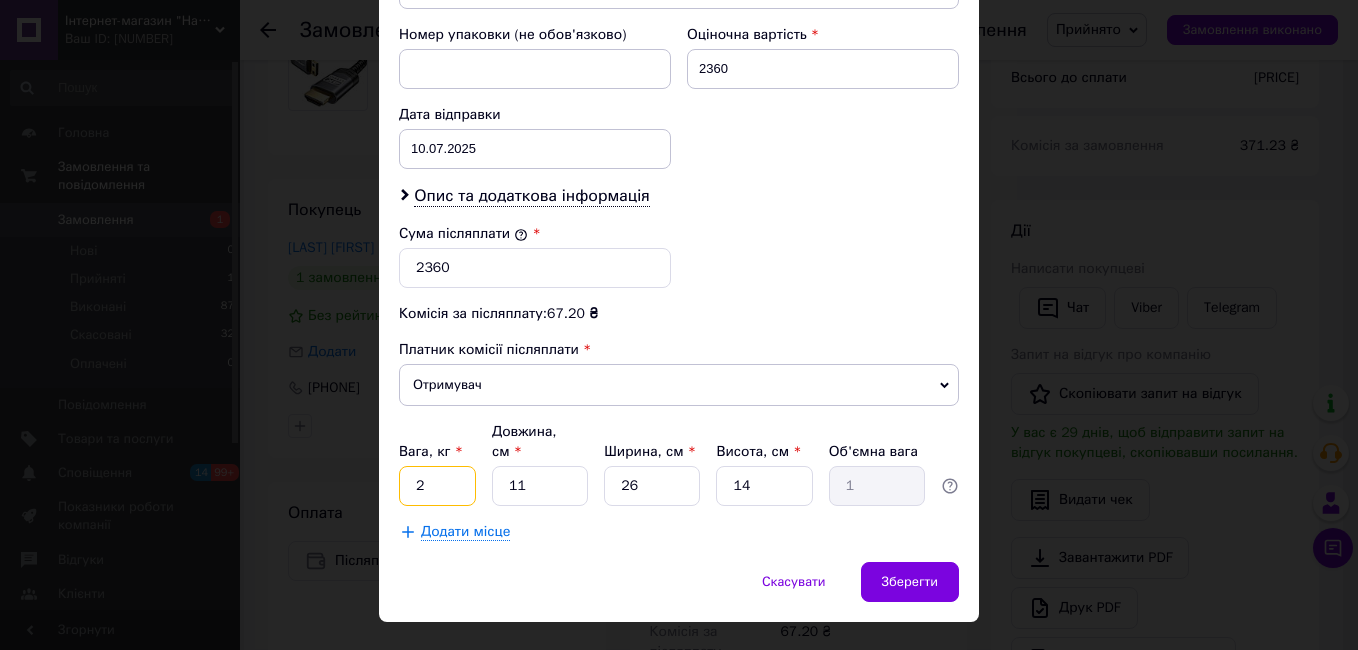 click on "2" at bounding box center [437, 486] 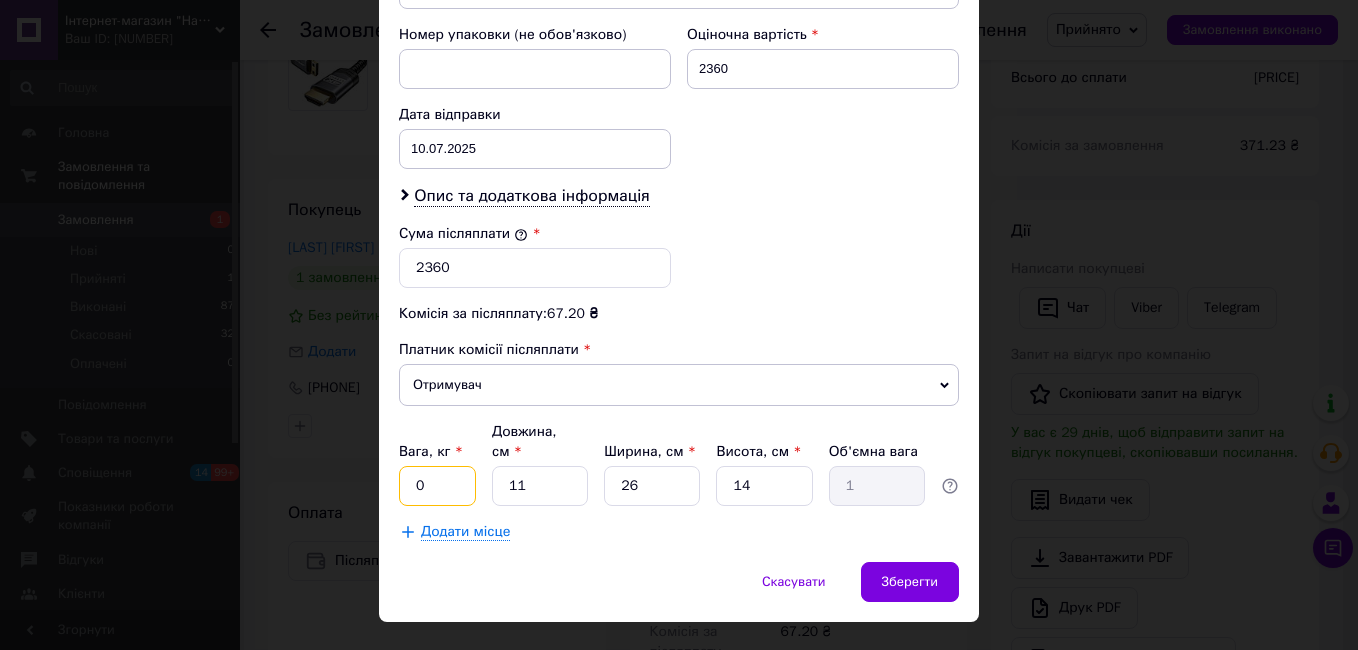 type on "0.1" 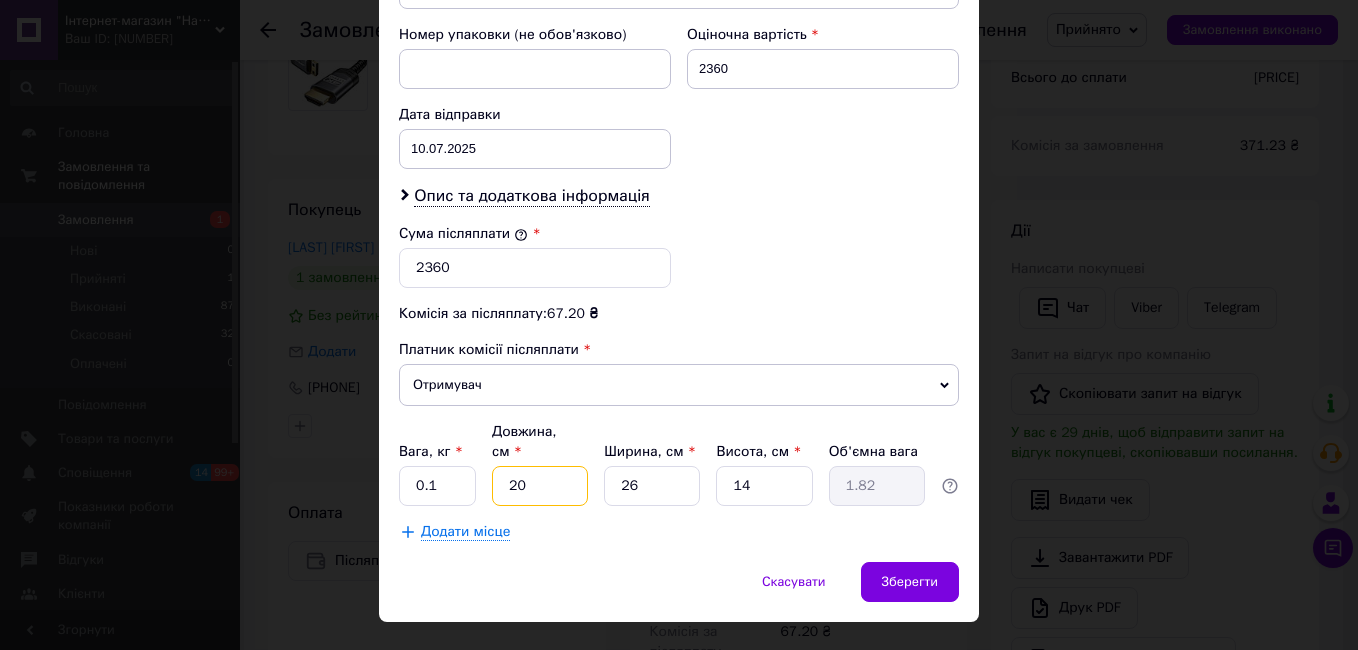type on "20" 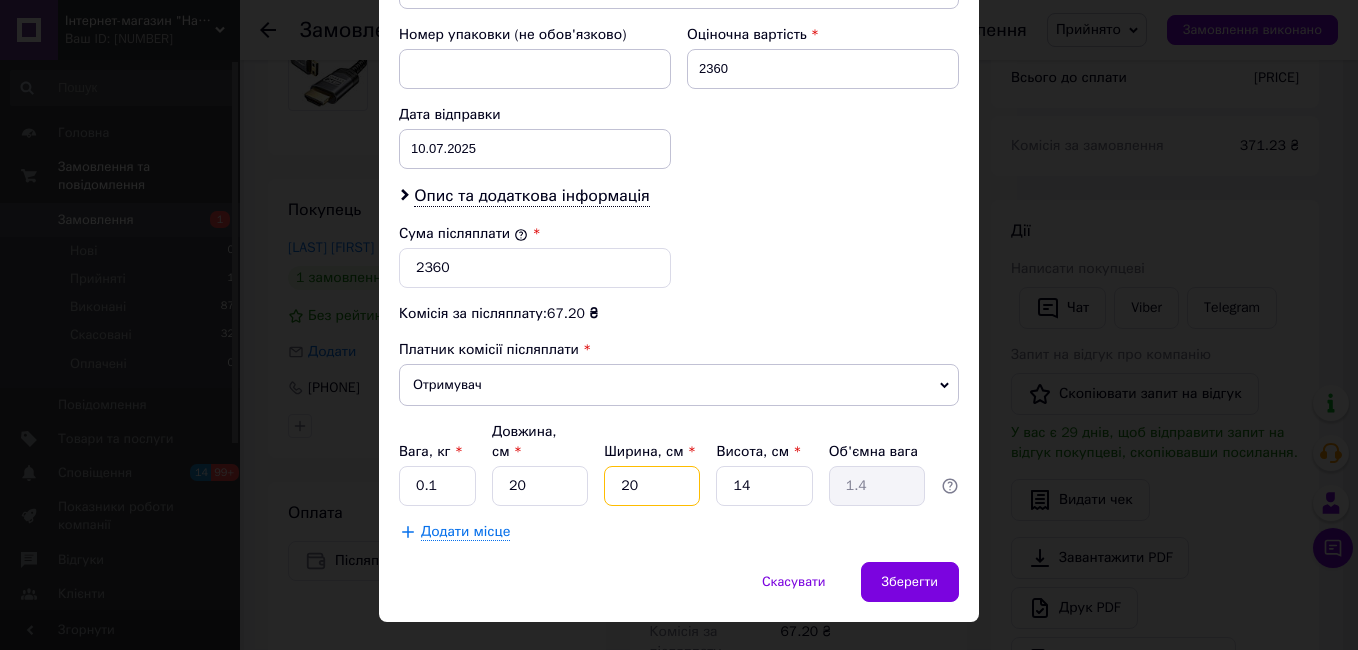type on "20" 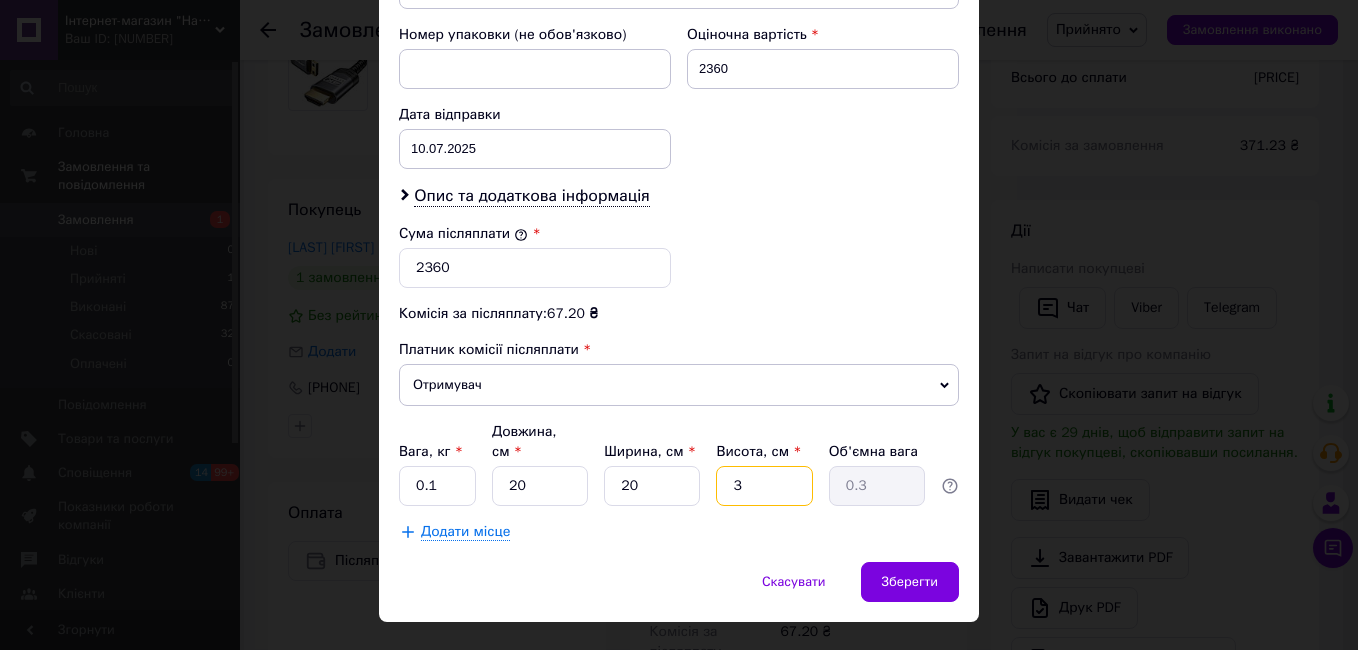 type on "3" 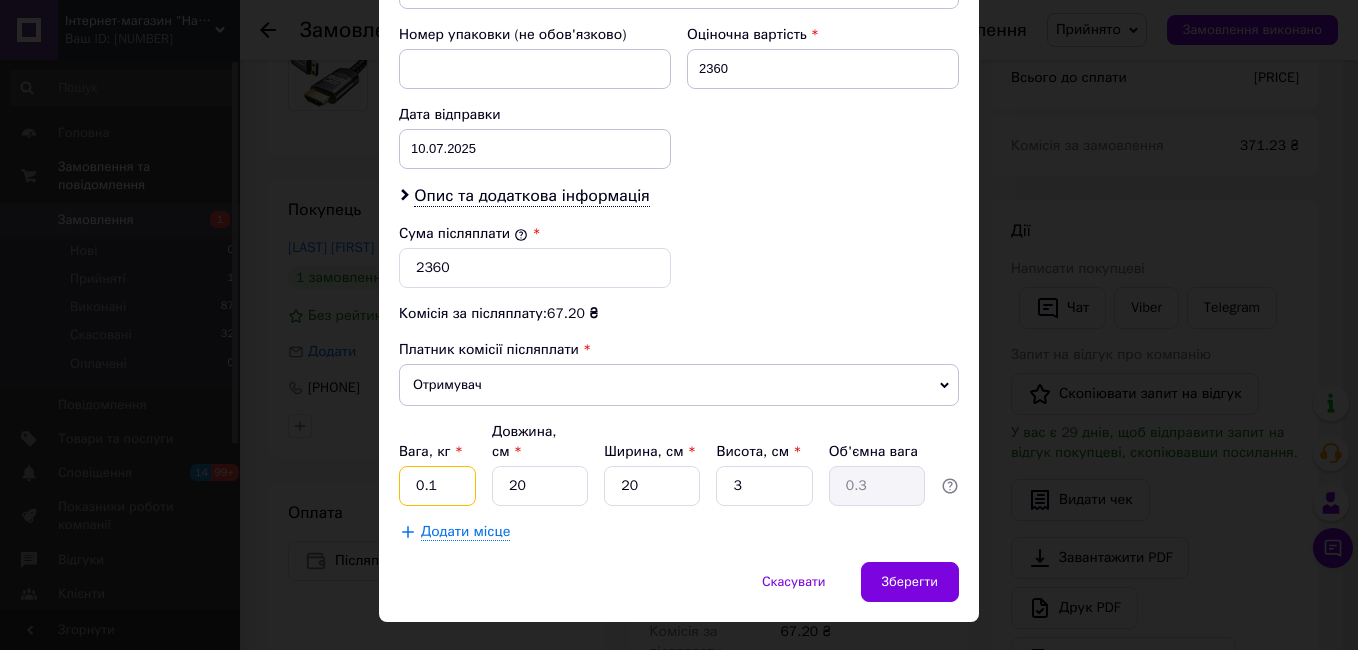 drag, startPoint x: 441, startPoint y: 446, endPoint x: 424, endPoint y: 439, distance: 18.384777 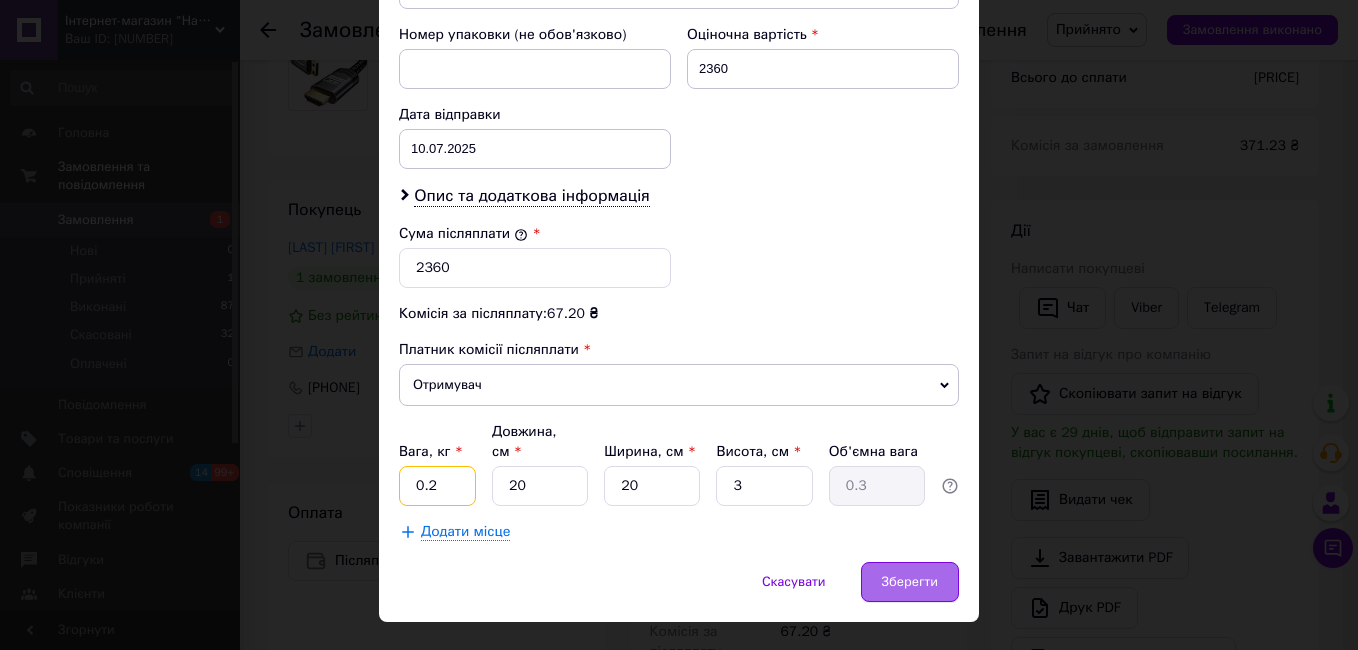 type on "0.2" 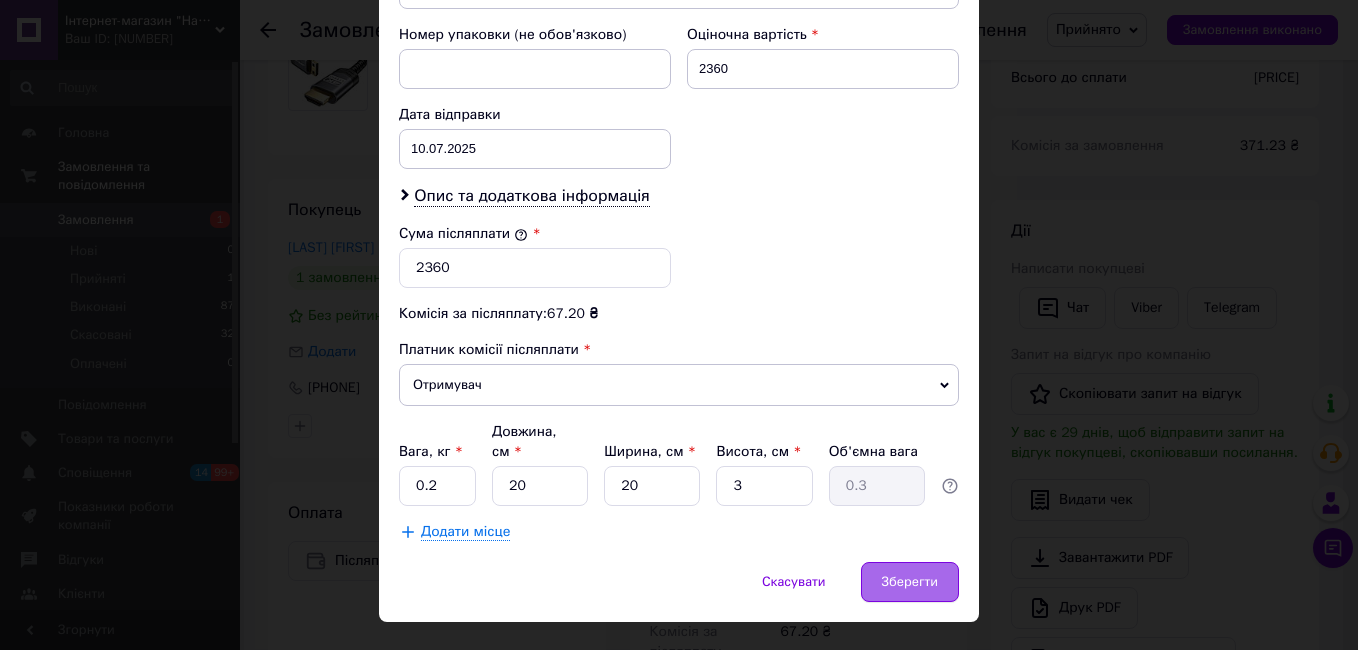 click on "Зберегти" at bounding box center [910, 582] 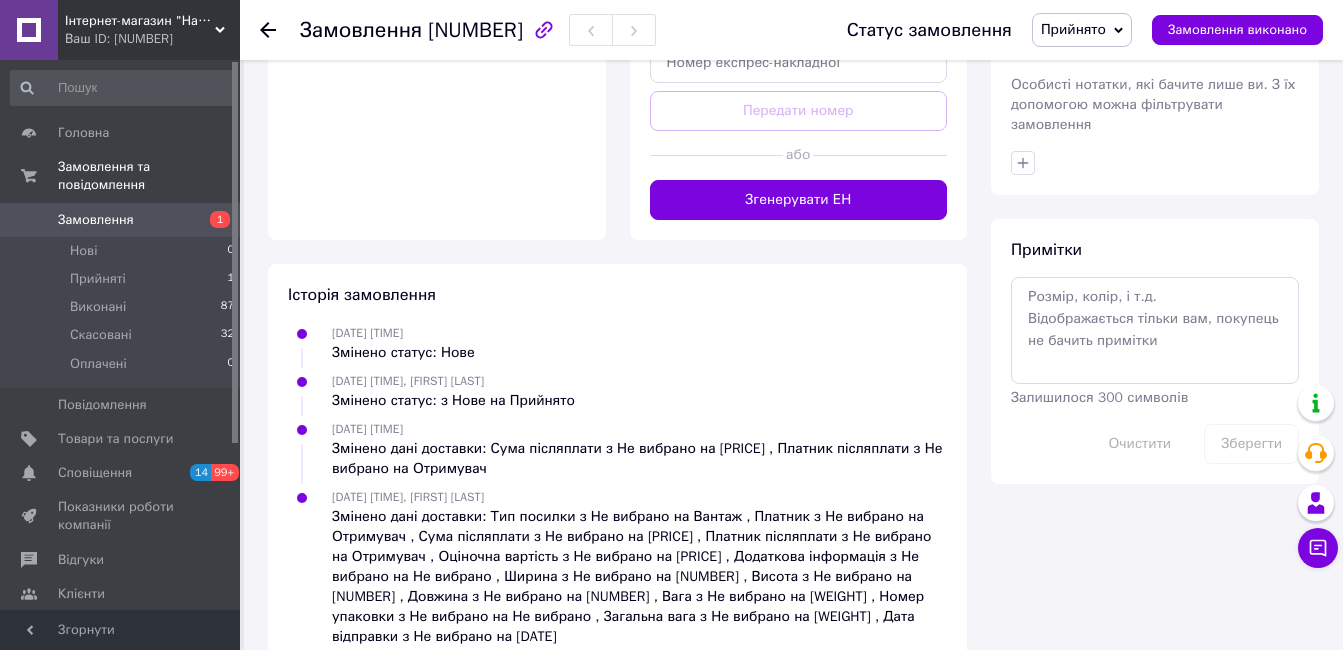 scroll, scrollTop: 900, scrollLeft: 0, axis: vertical 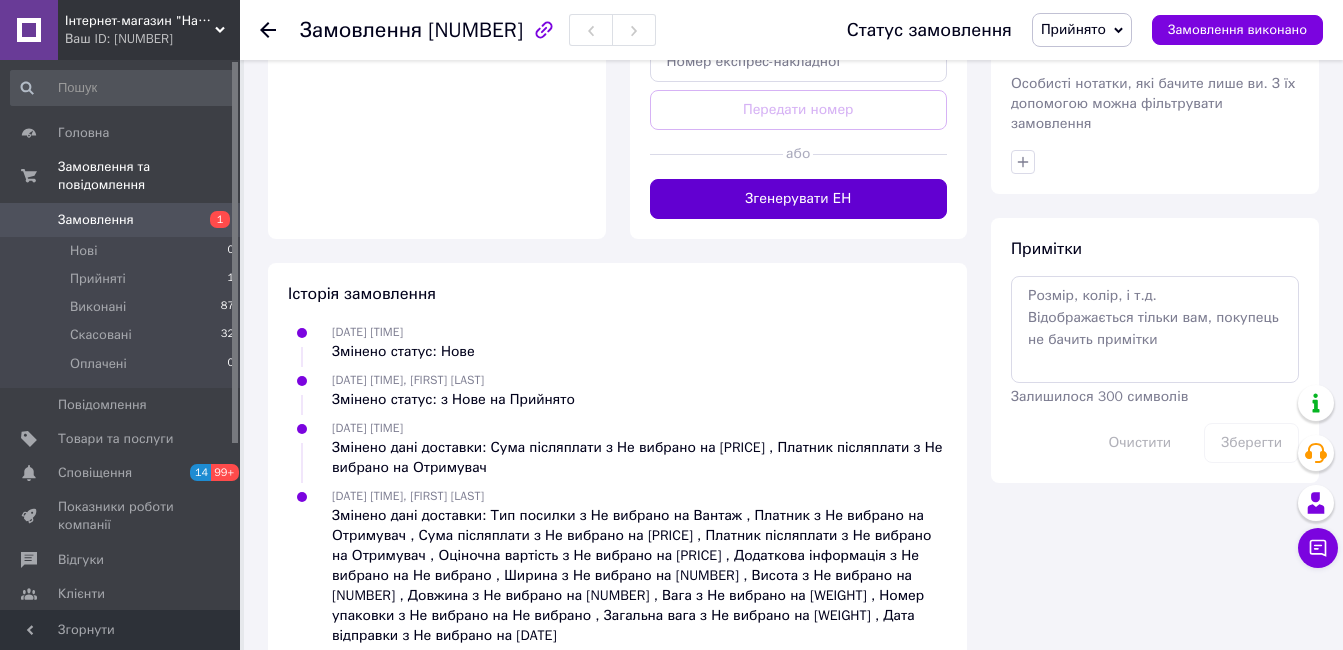 click on "Згенерувати ЕН" at bounding box center [799, 199] 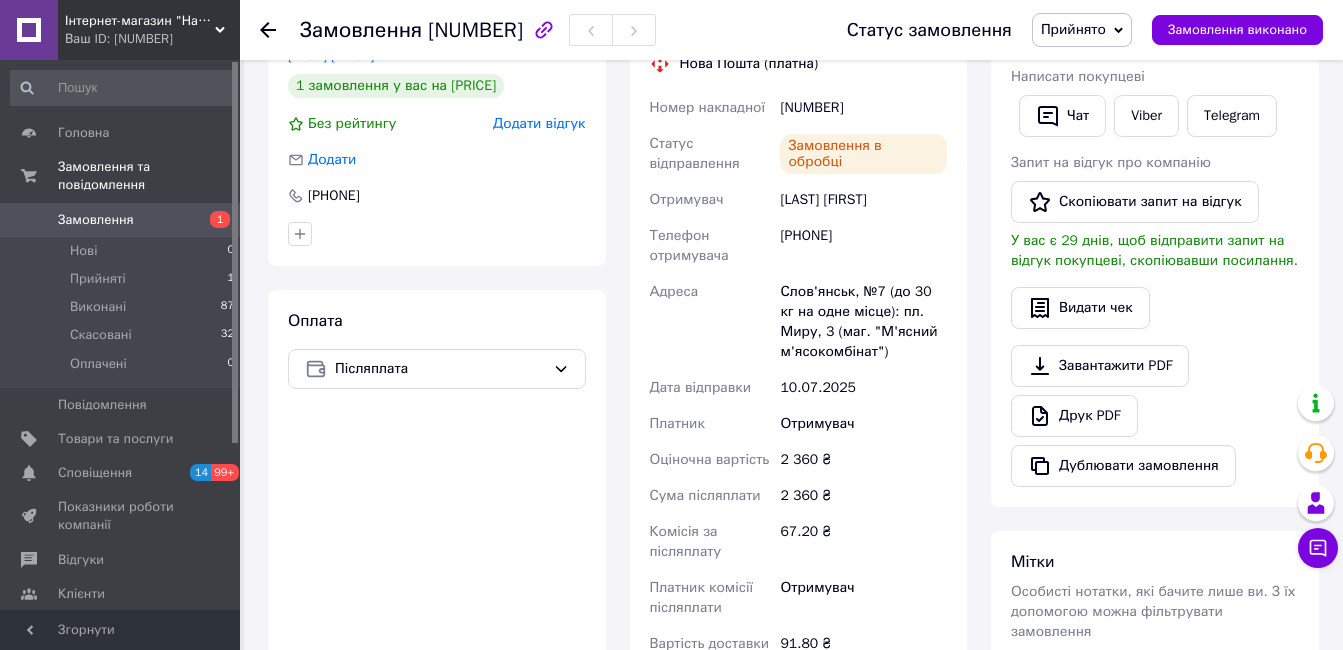 scroll, scrollTop: 300, scrollLeft: 0, axis: vertical 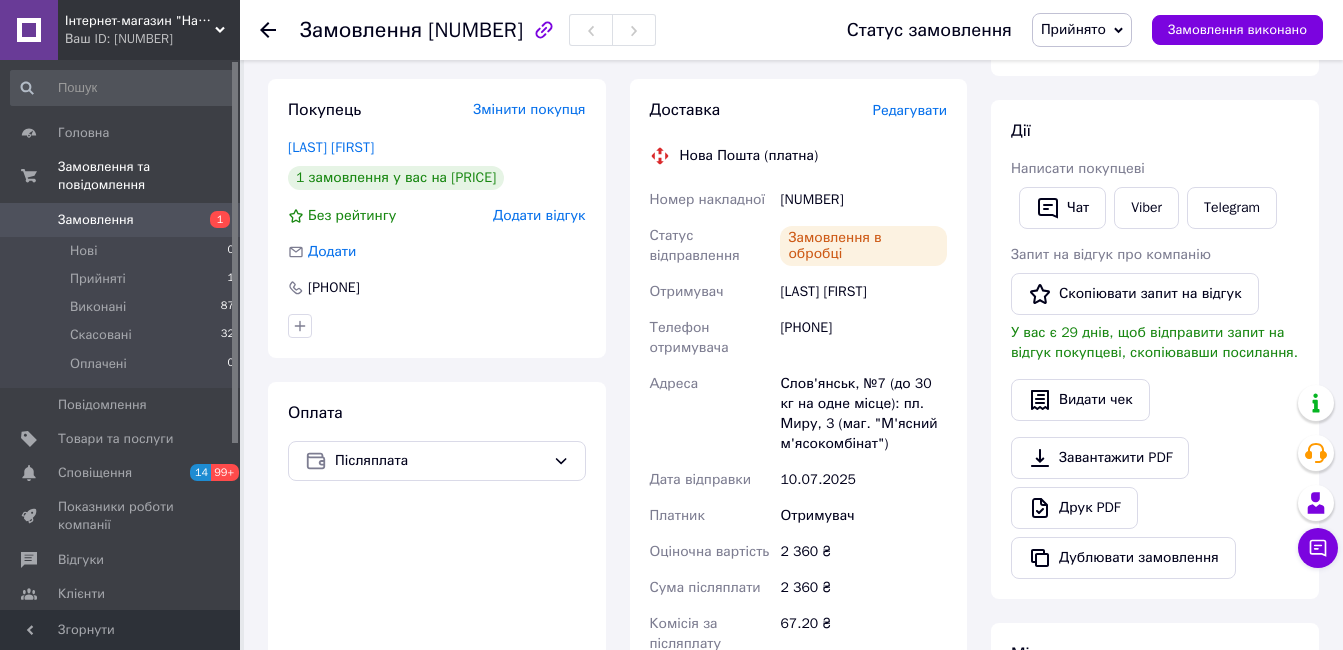 click on "[NUMBER]" at bounding box center (863, 200) 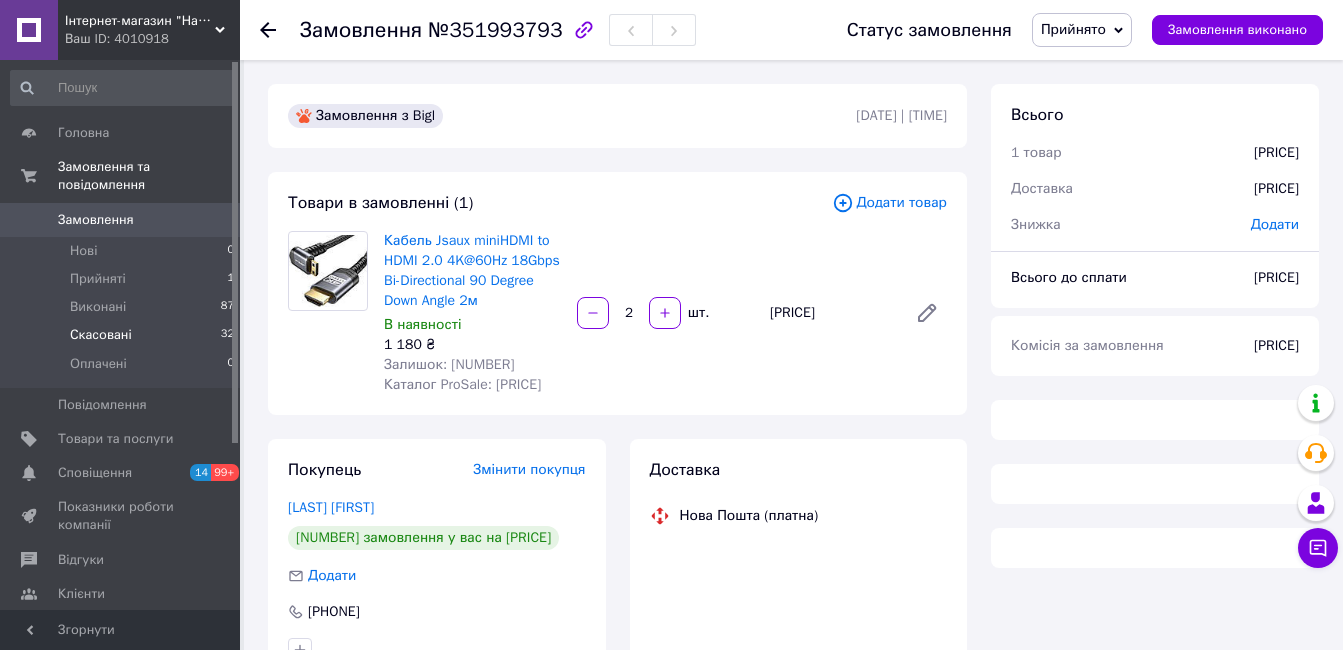 scroll, scrollTop: 300, scrollLeft: 0, axis: vertical 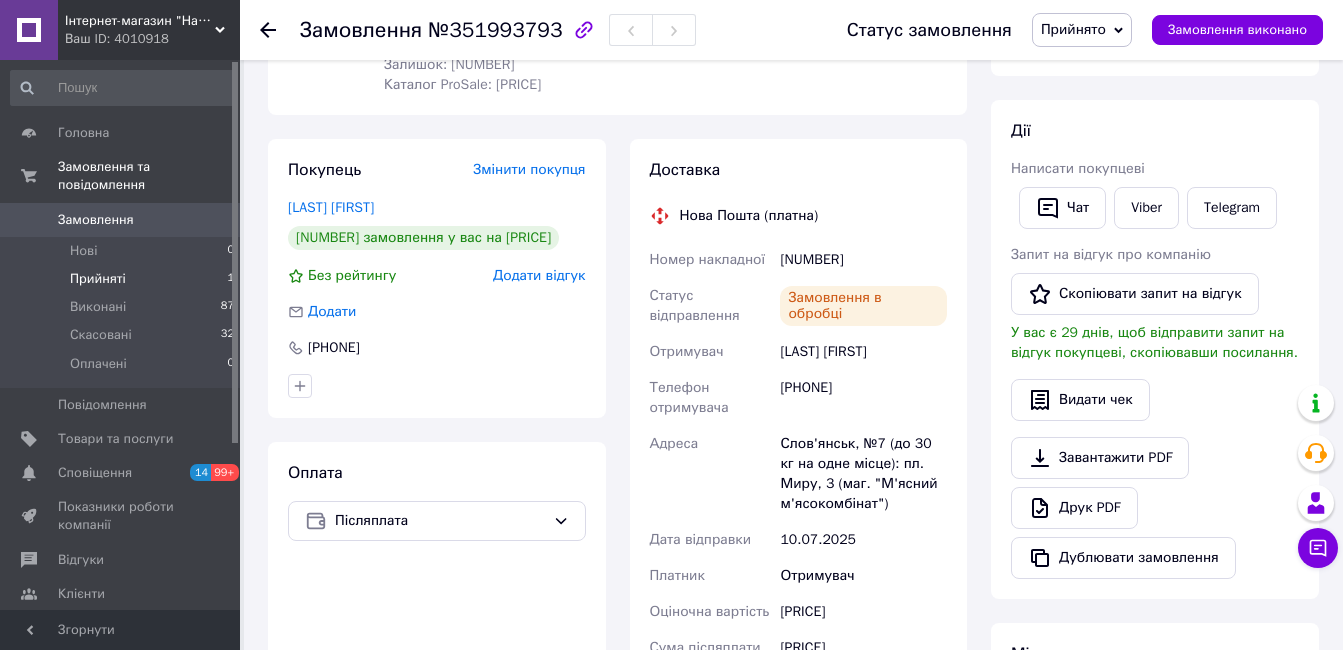 click on "Прийняті 1" at bounding box center [123, 279] 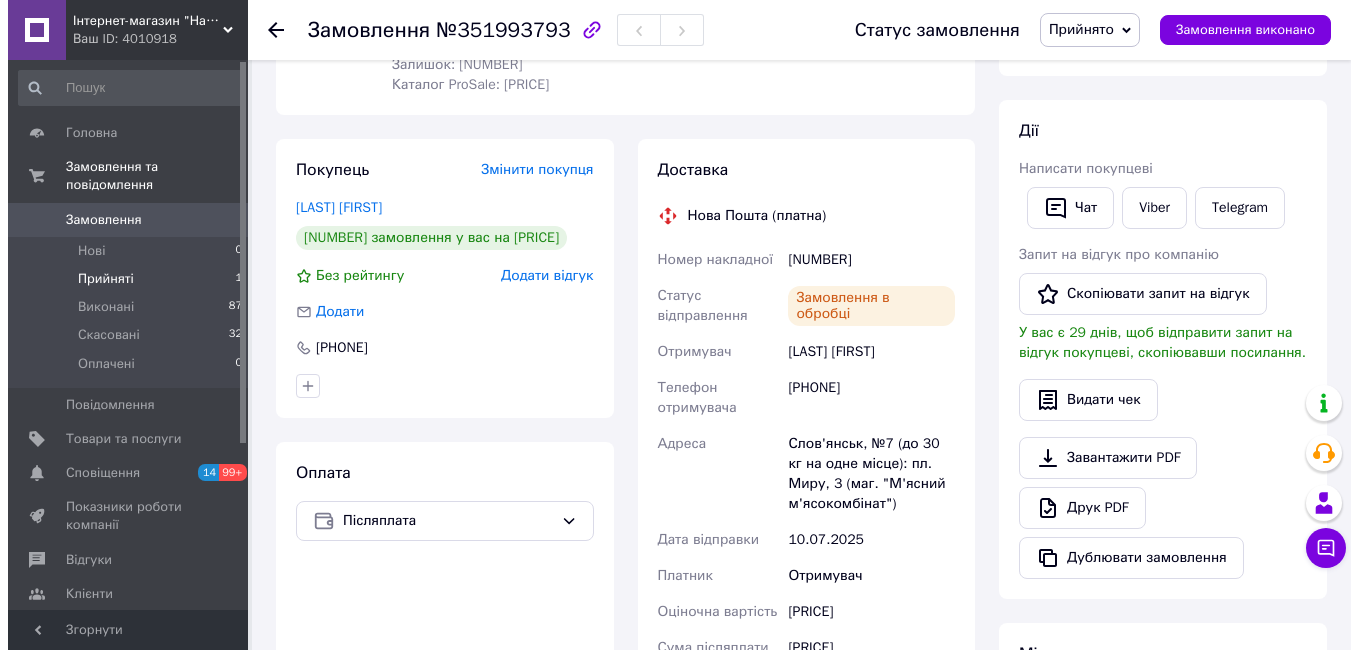 scroll, scrollTop: 0, scrollLeft: 0, axis: both 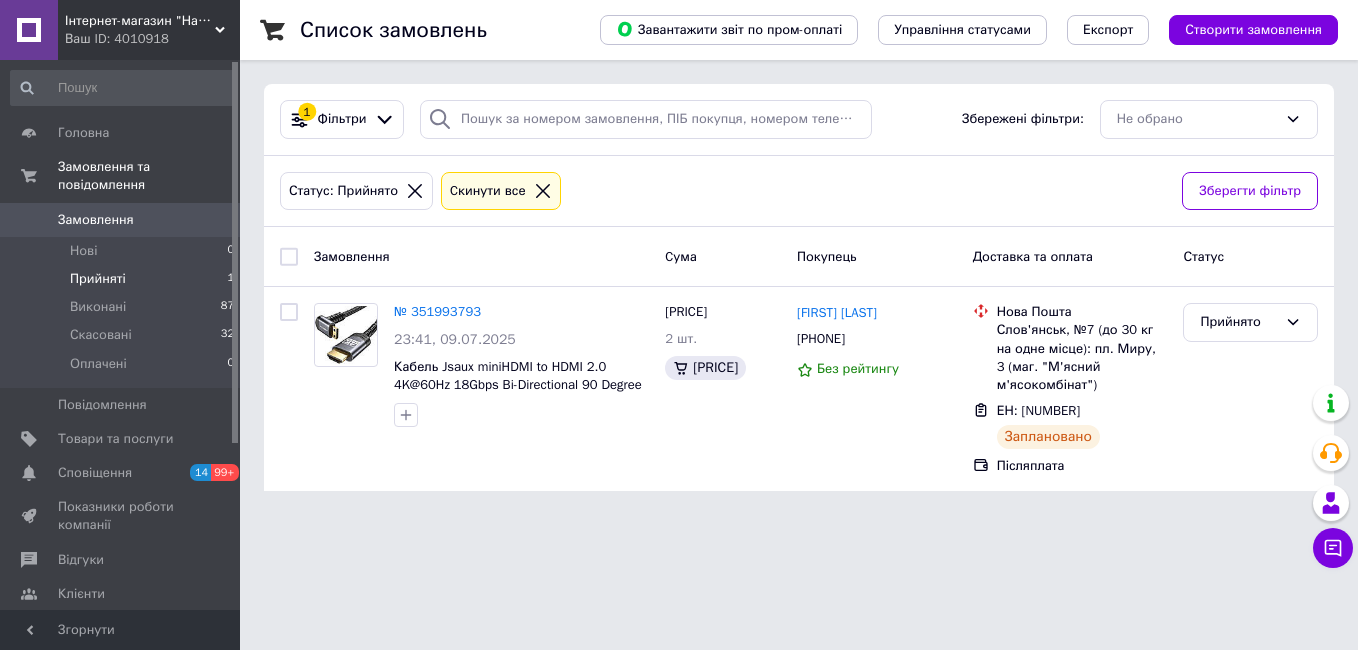 click on "Не обрано" at bounding box center [1209, 119] 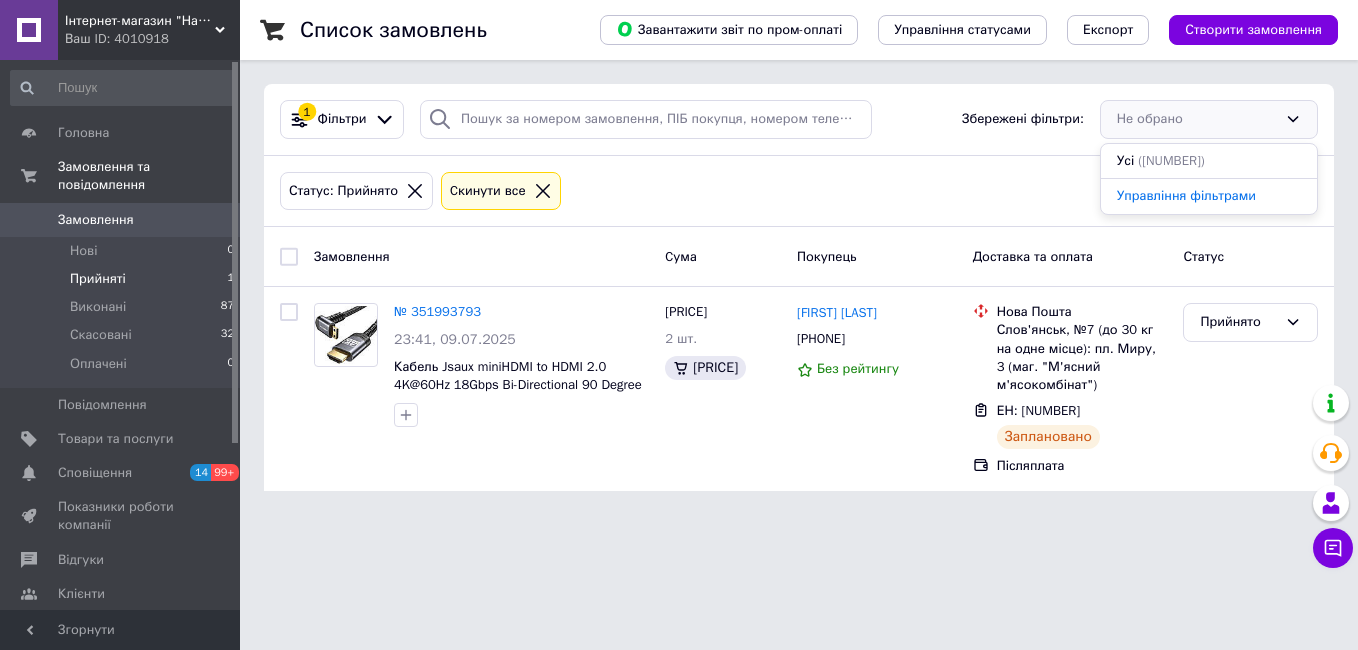 click on "Список замовлень   Завантажити звіт по пром-оплаті Управління статусами Експорт Створити замовлення 1 Фільтри Збережені фільтри: Не обрано Усі (120) Управління фільтрами Статус: Прийнято Cкинути все Зберегти фільтр Замовлення Cума Покупець Доставка та оплата Статус № 351993793 23:41, 09.07.2025 Кабель Jsaux miniHDMI to HDMI 2.0 4K@60Hz 18Gbps Bi-Directional 90 Degree Down Angle 2м 2 360 ₴ 2 шт. 371.23 ₴ Сергій Лотоцький +380505579227 Без рейтингу Нова Пошта Слов'янськ, №7 (до 30 кг на одне місце): пл. Миру, 3 (маг. "М'ясний м'ясокомбінат") ЕН: 20451202697380 Заплановано Післяплата Прийнято" at bounding box center [799, 257] 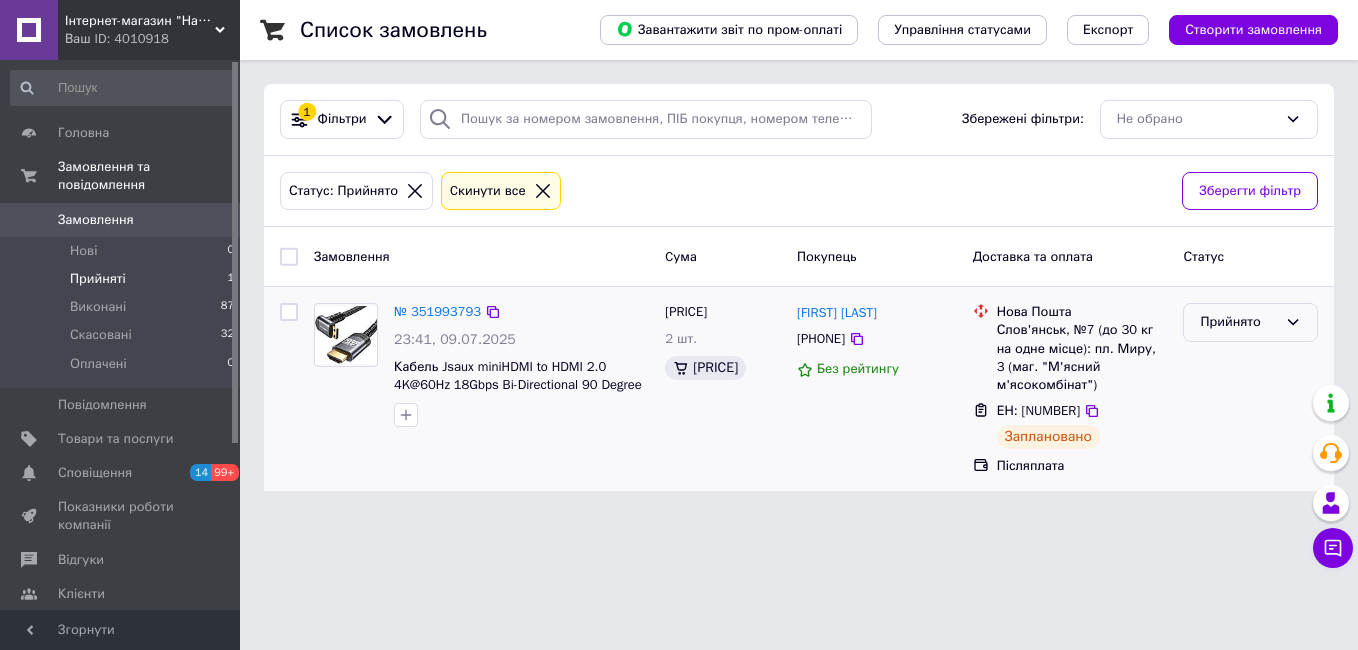 click on "Прийнято" at bounding box center (1238, 322) 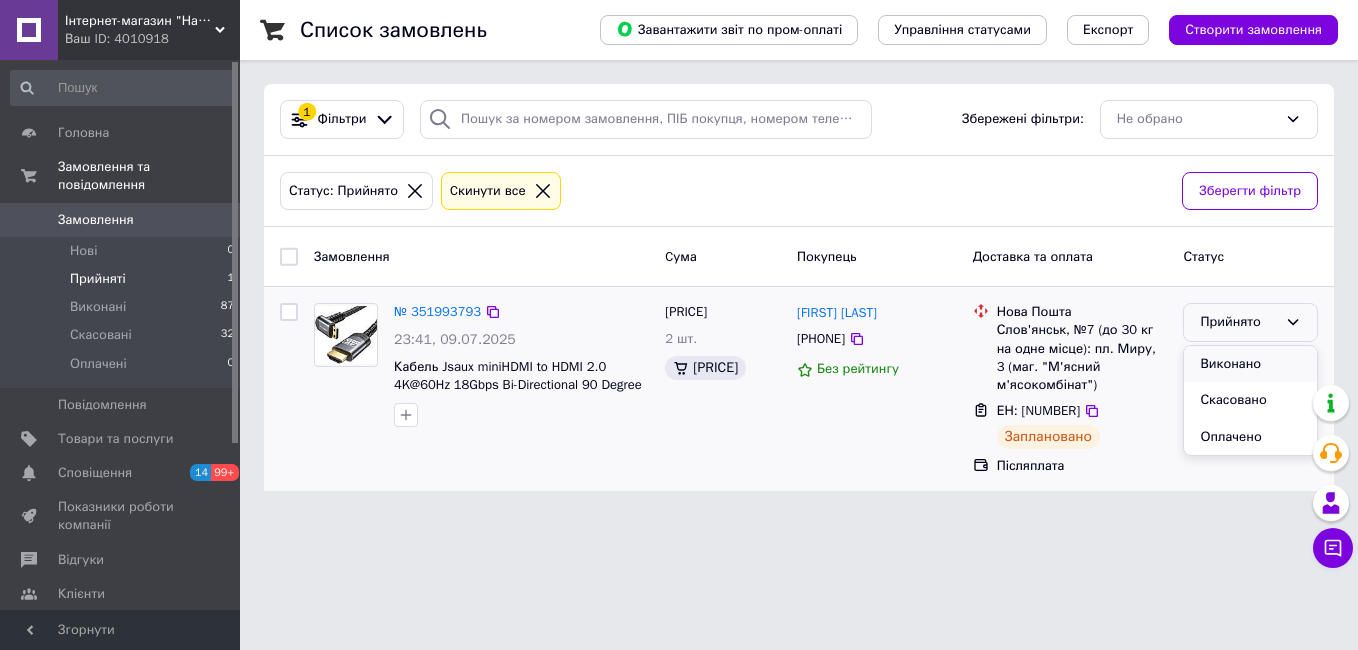 click on "Виконано" at bounding box center (1250, 364) 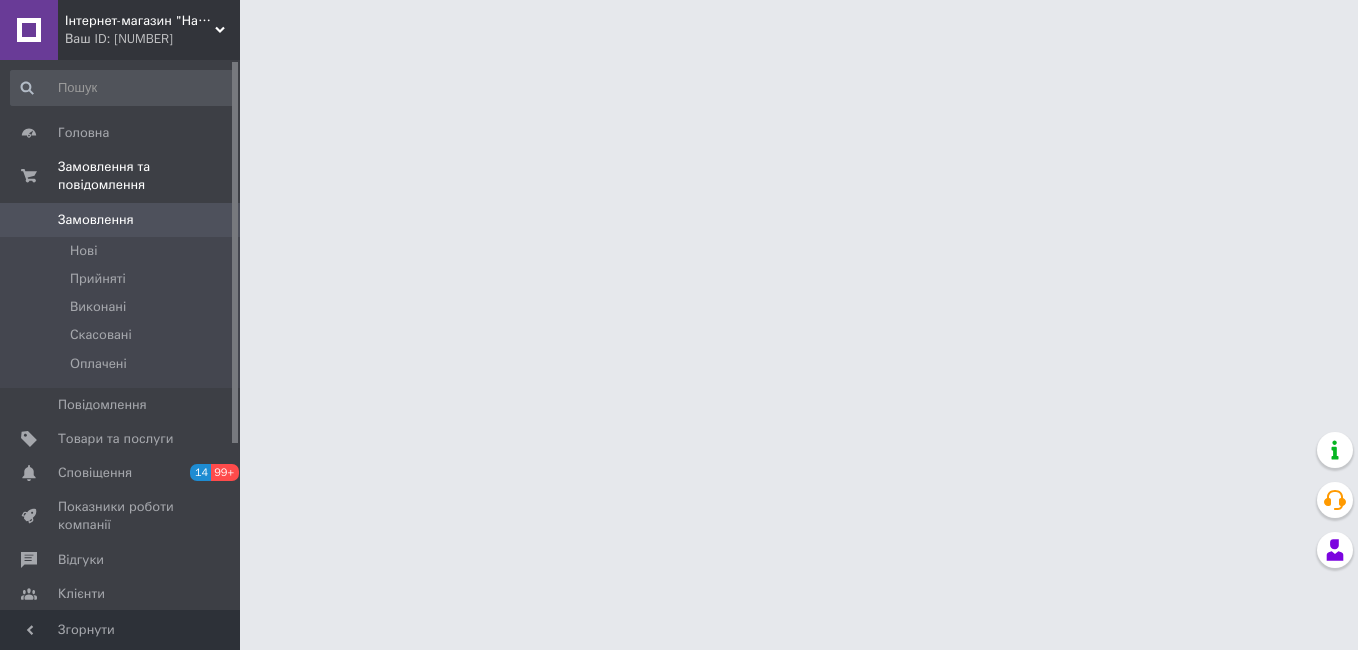 scroll, scrollTop: 0, scrollLeft: 0, axis: both 